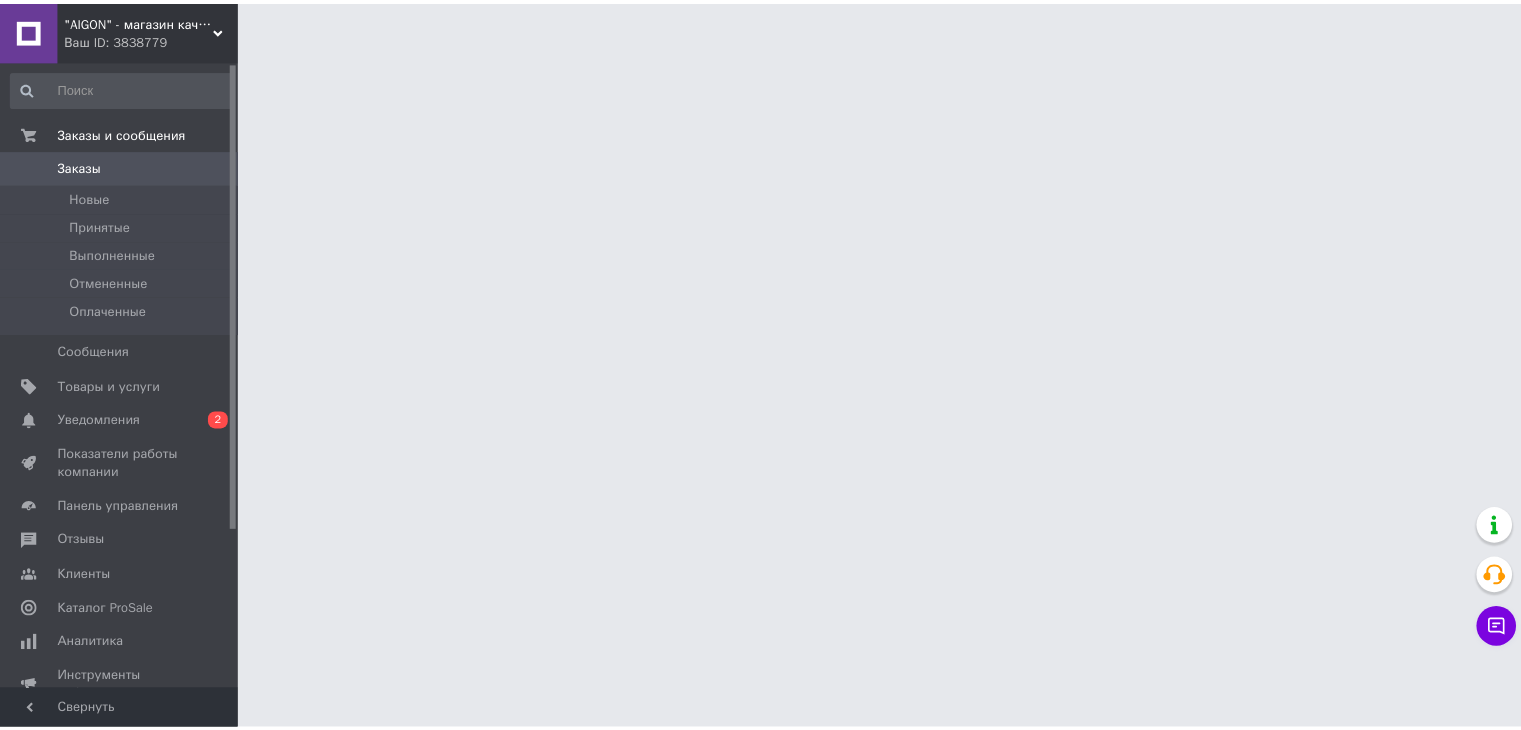 scroll, scrollTop: 0, scrollLeft: 0, axis: both 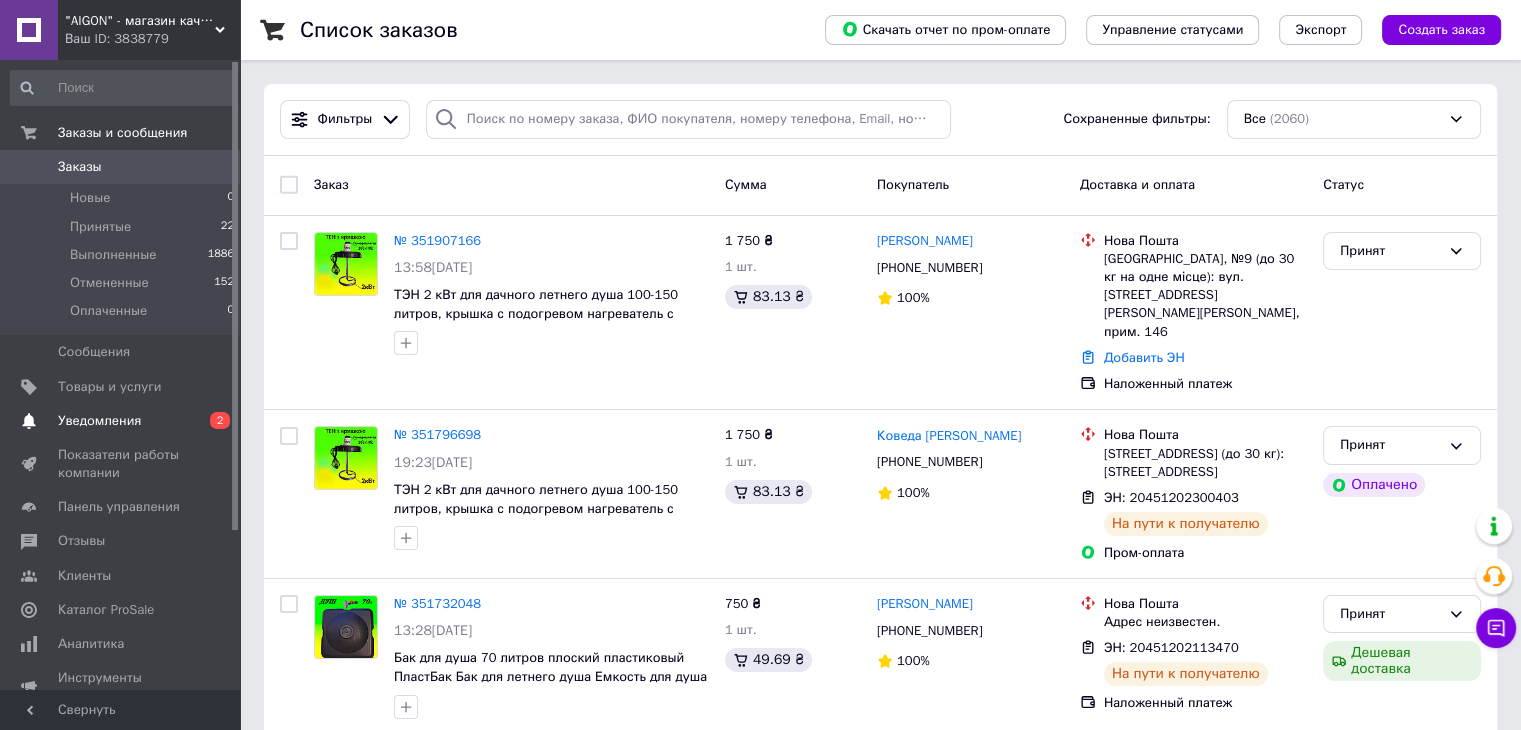 click on "Уведомления 0 2" at bounding box center [123, 421] 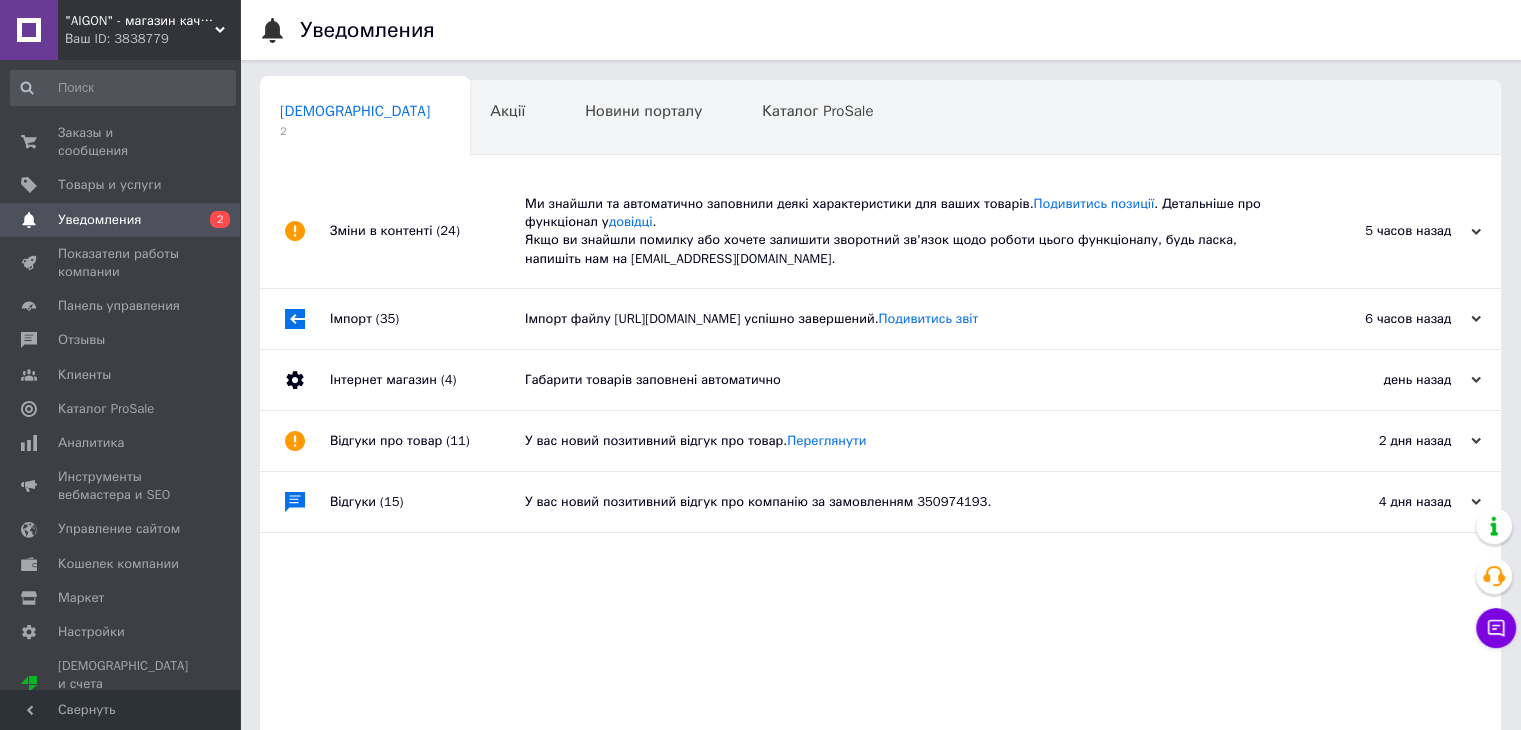 click on "Імпорт   (35)" at bounding box center [427, 319] 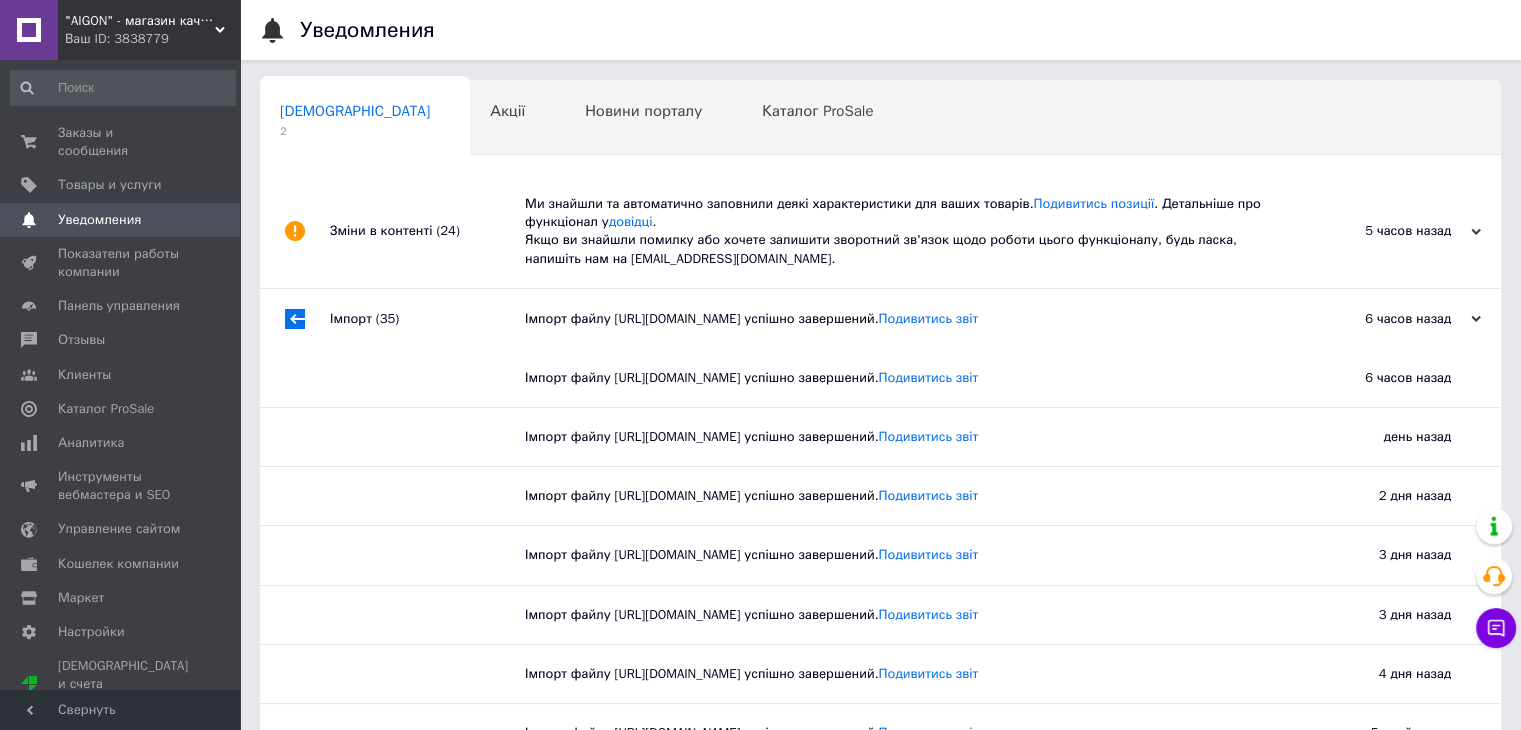 click on "Зміни в контенті   (24)" at bounding box center (427, 231) 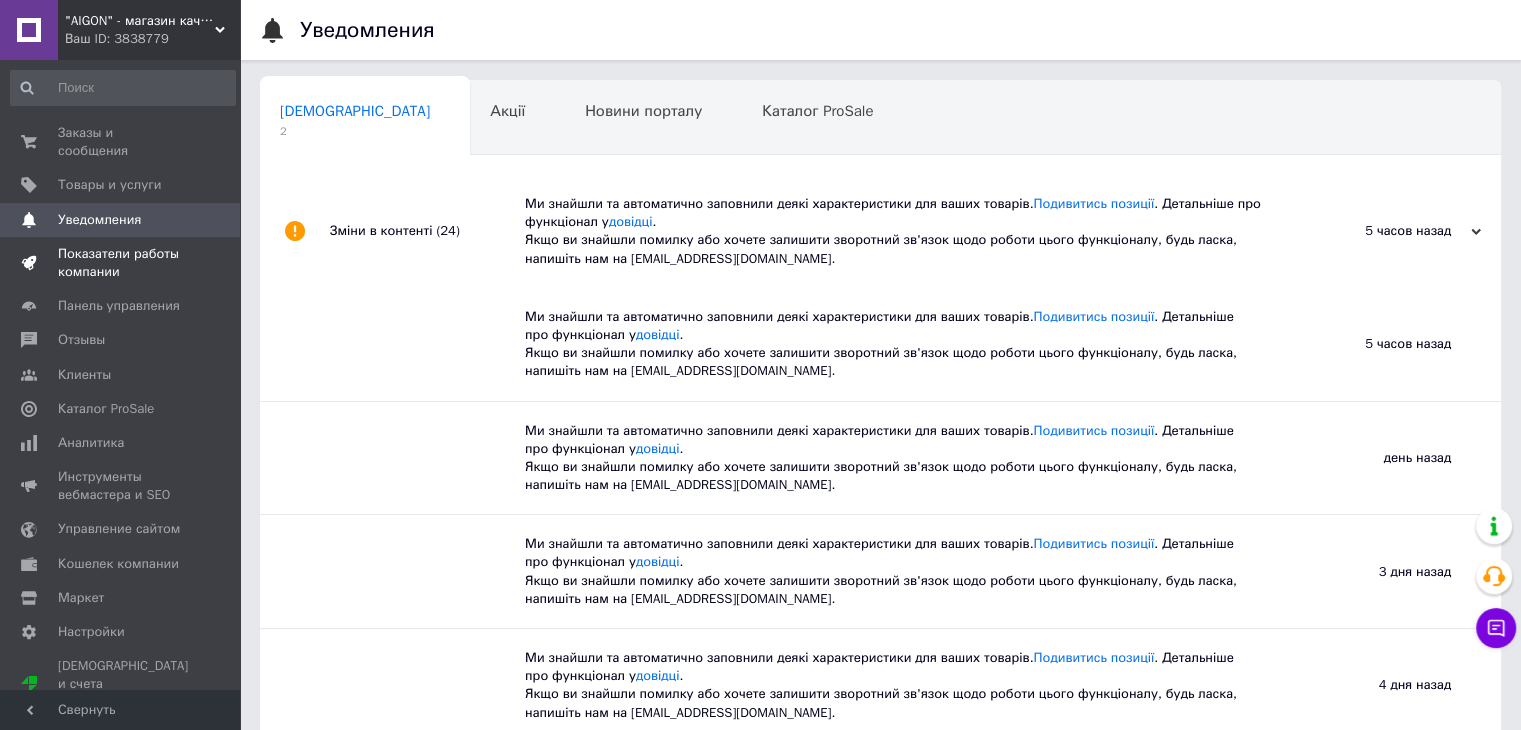 click on "Показатели работы компании" at bounding box center [121, 263] 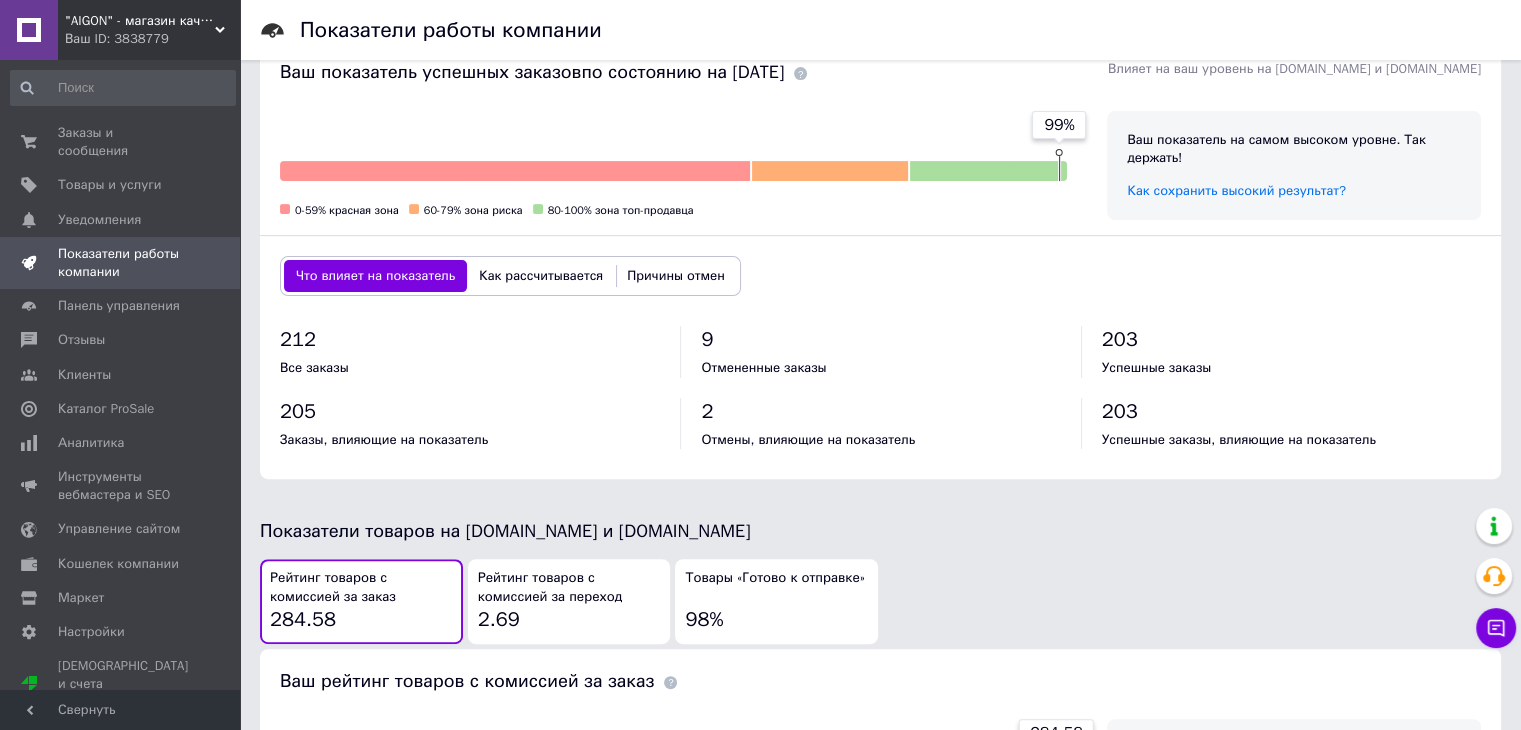 scroll, scrollTop: 900, scrollLeft: 0, axis: vertical 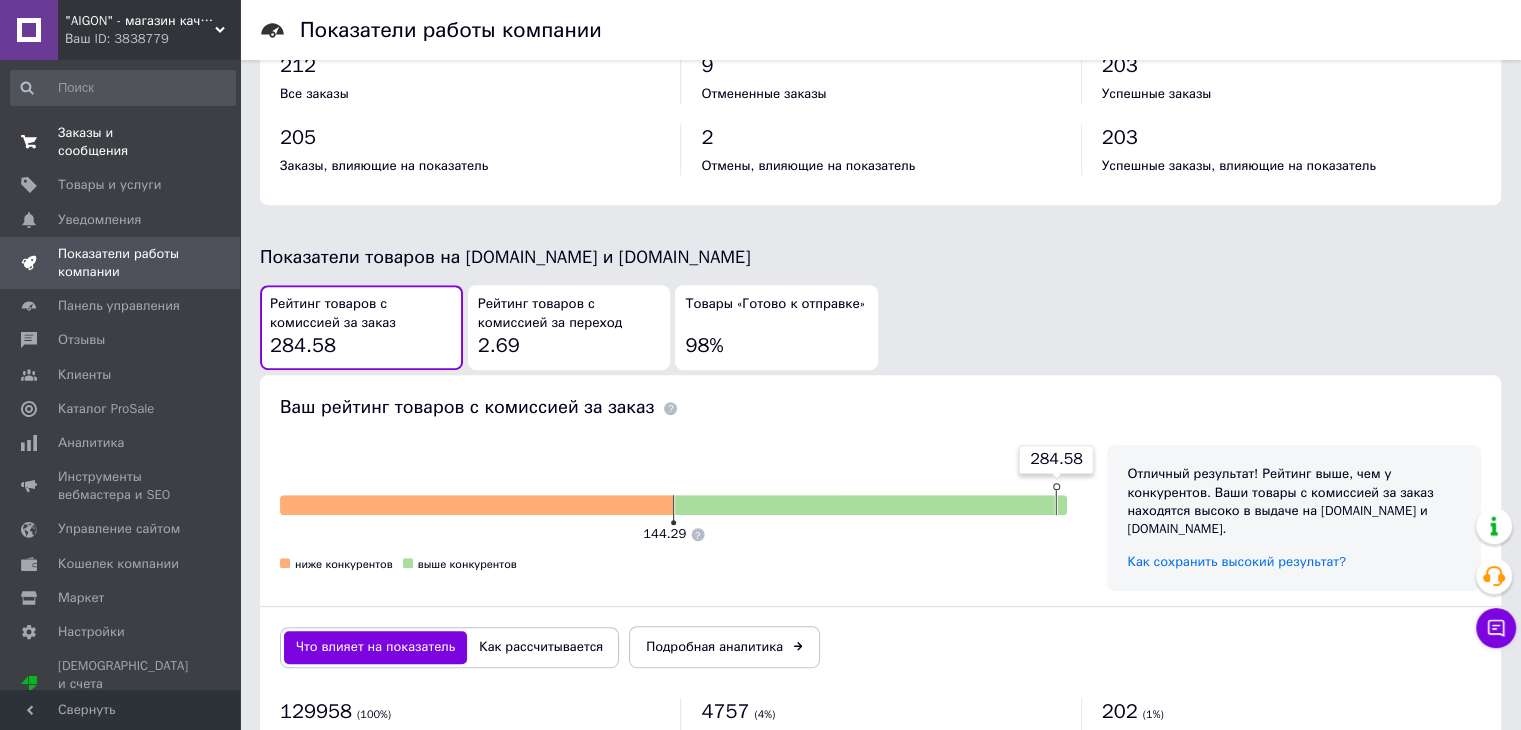 click on "Заказы и сообщения" at bounding box center [121, 142] 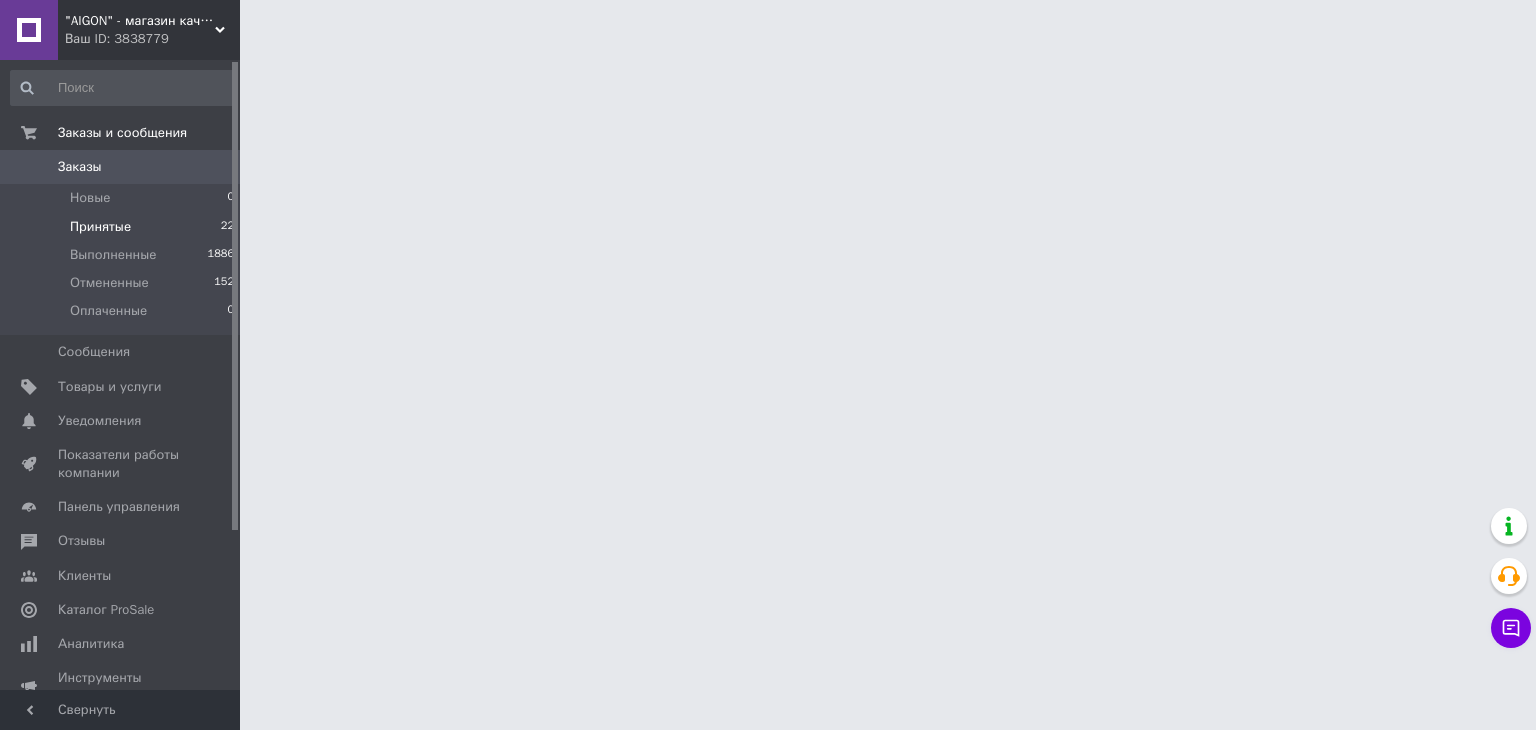 click on "Принятые" at bounding box center [100, 227] 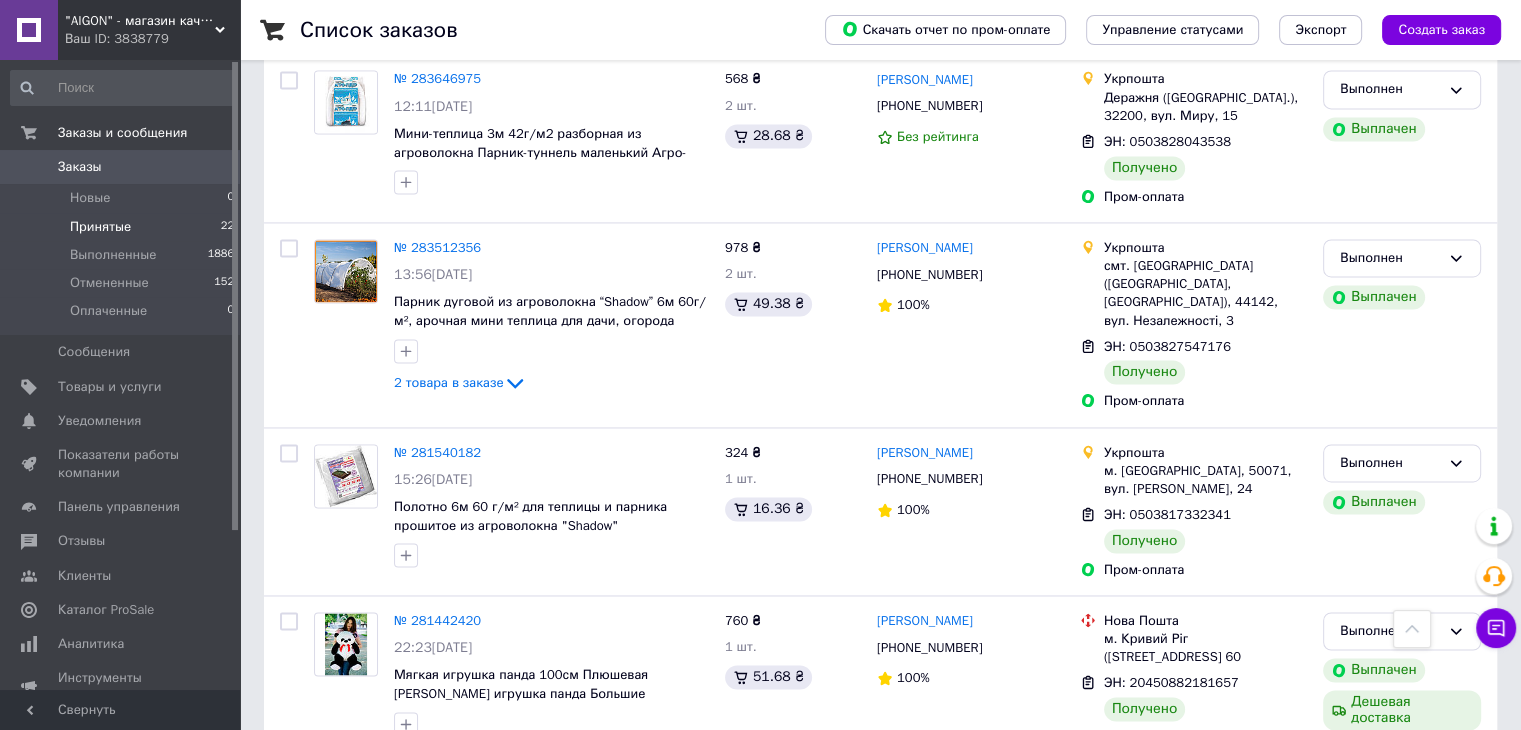 scroll, scrollTop: 3633, scrollLeft: 0, axis: vertical 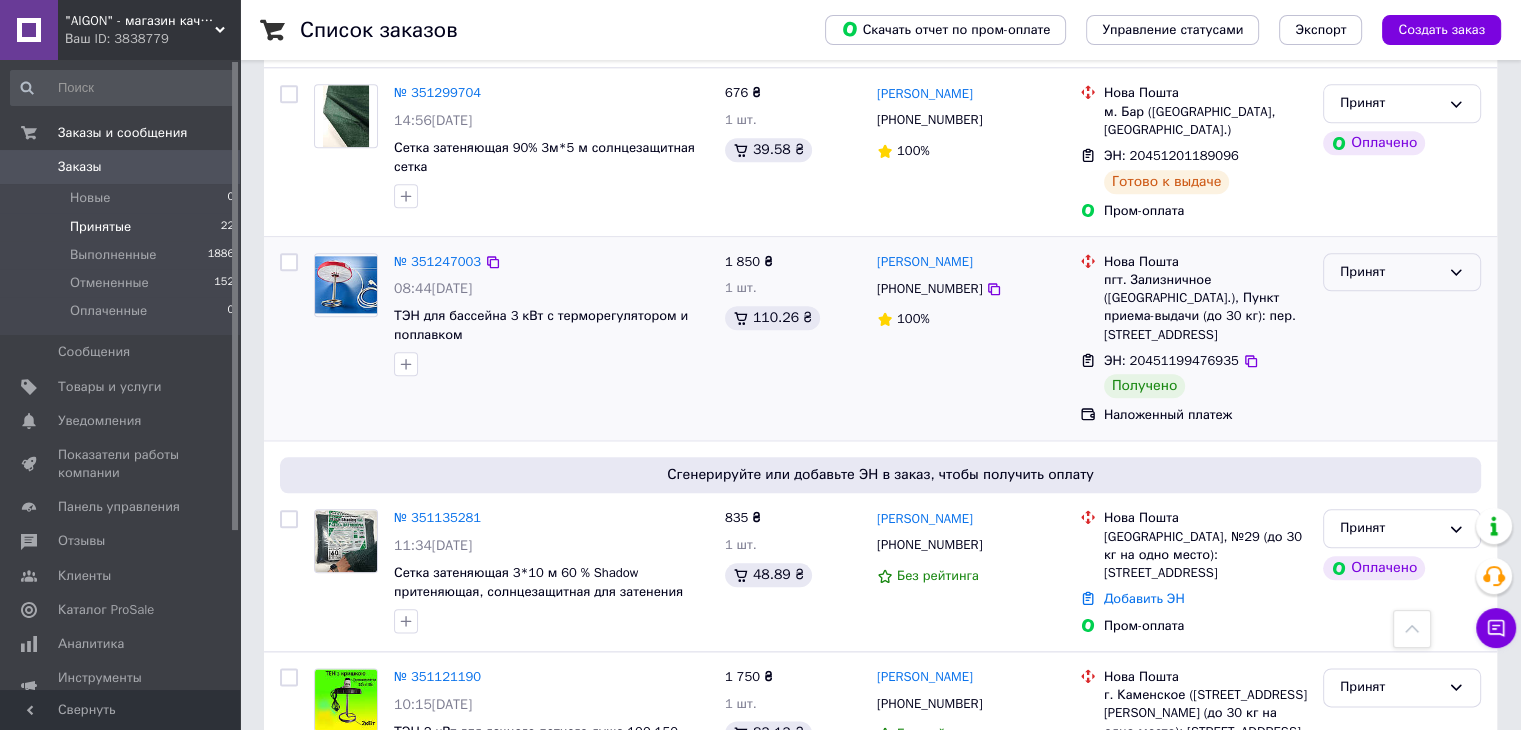 click on "Принят" at bounding box center [1402, 272] 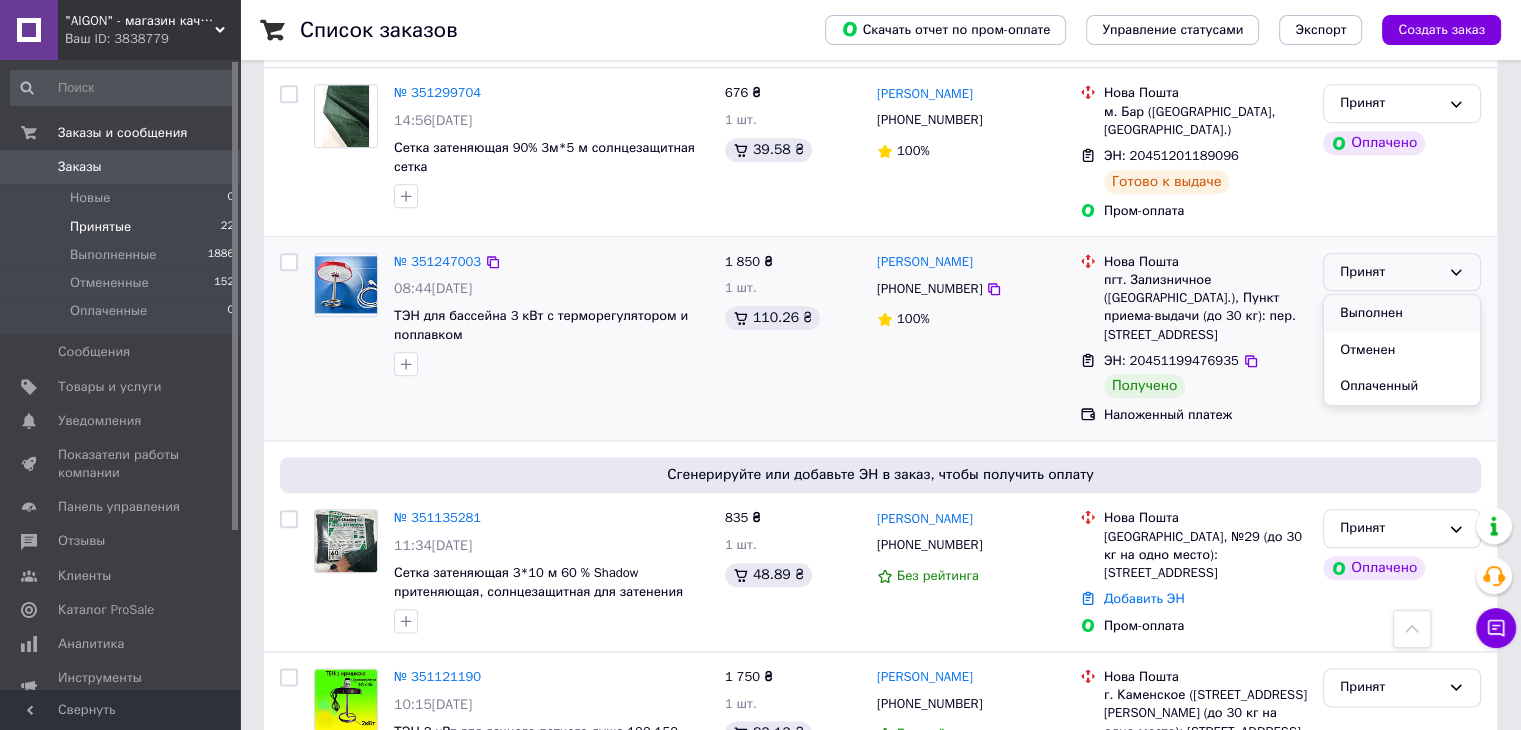 click on "Выполнен" at bounding box center [1402, 313] 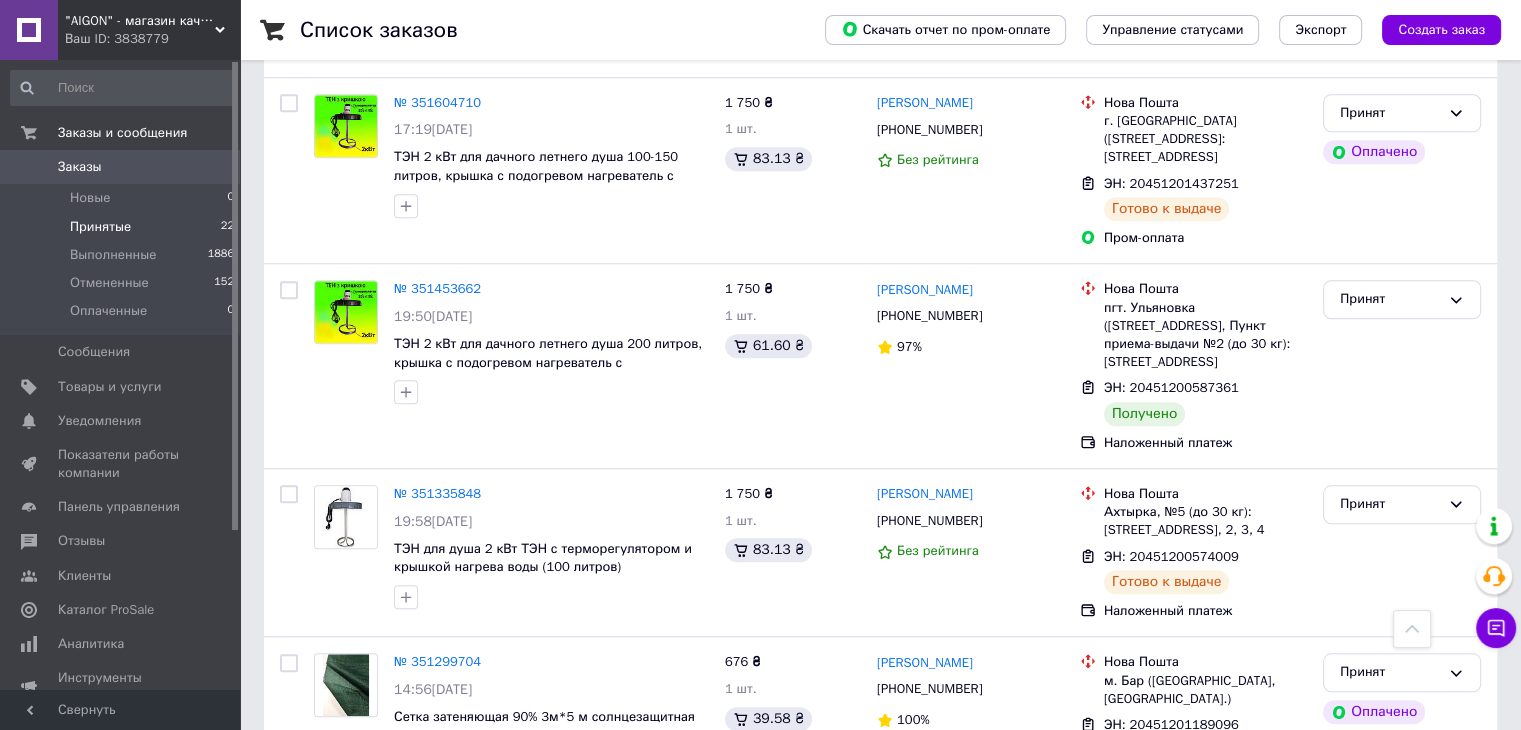 scroll, scrollTop: 1633, scrollLeft: 0, axis: vertical 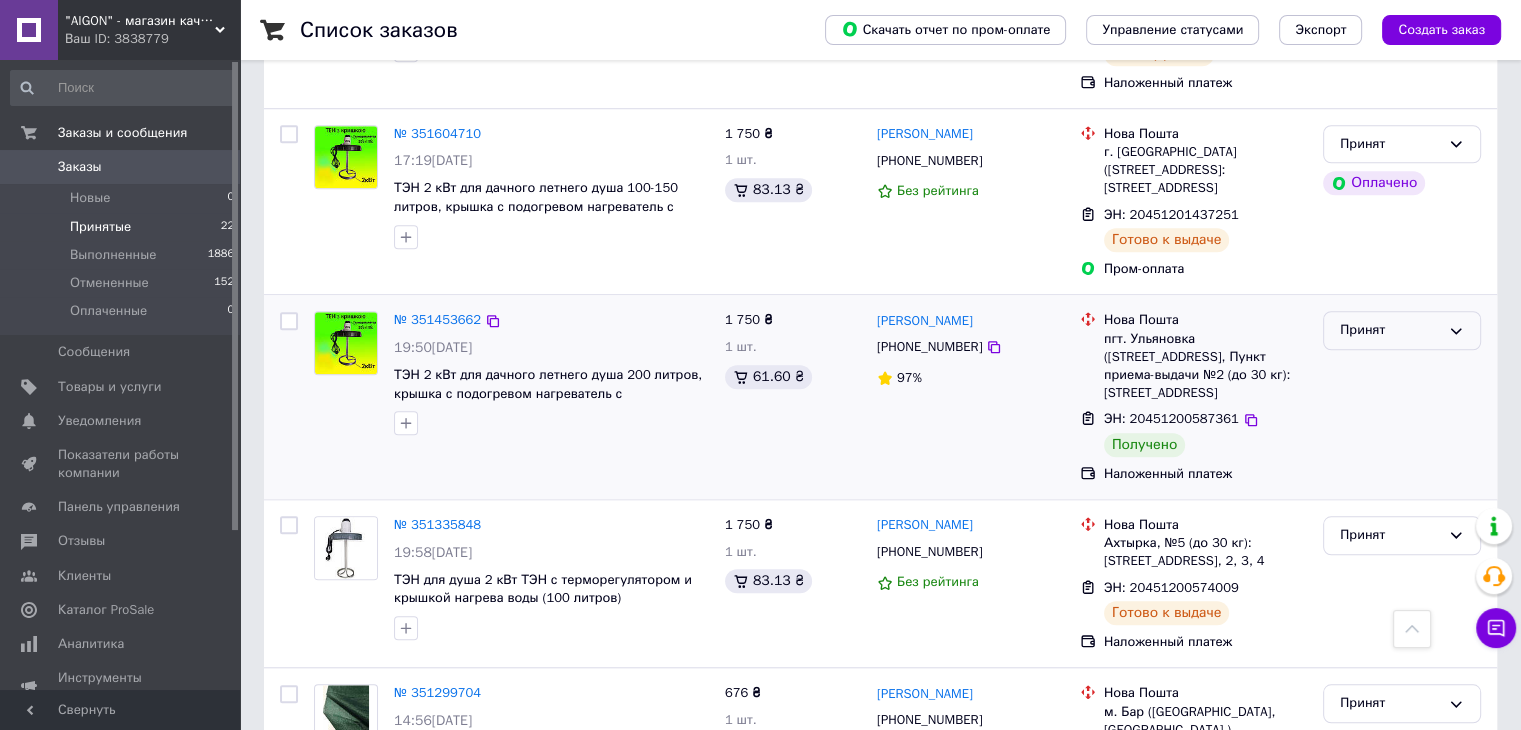 click on "Принят" at bounding box center (1390, 330) 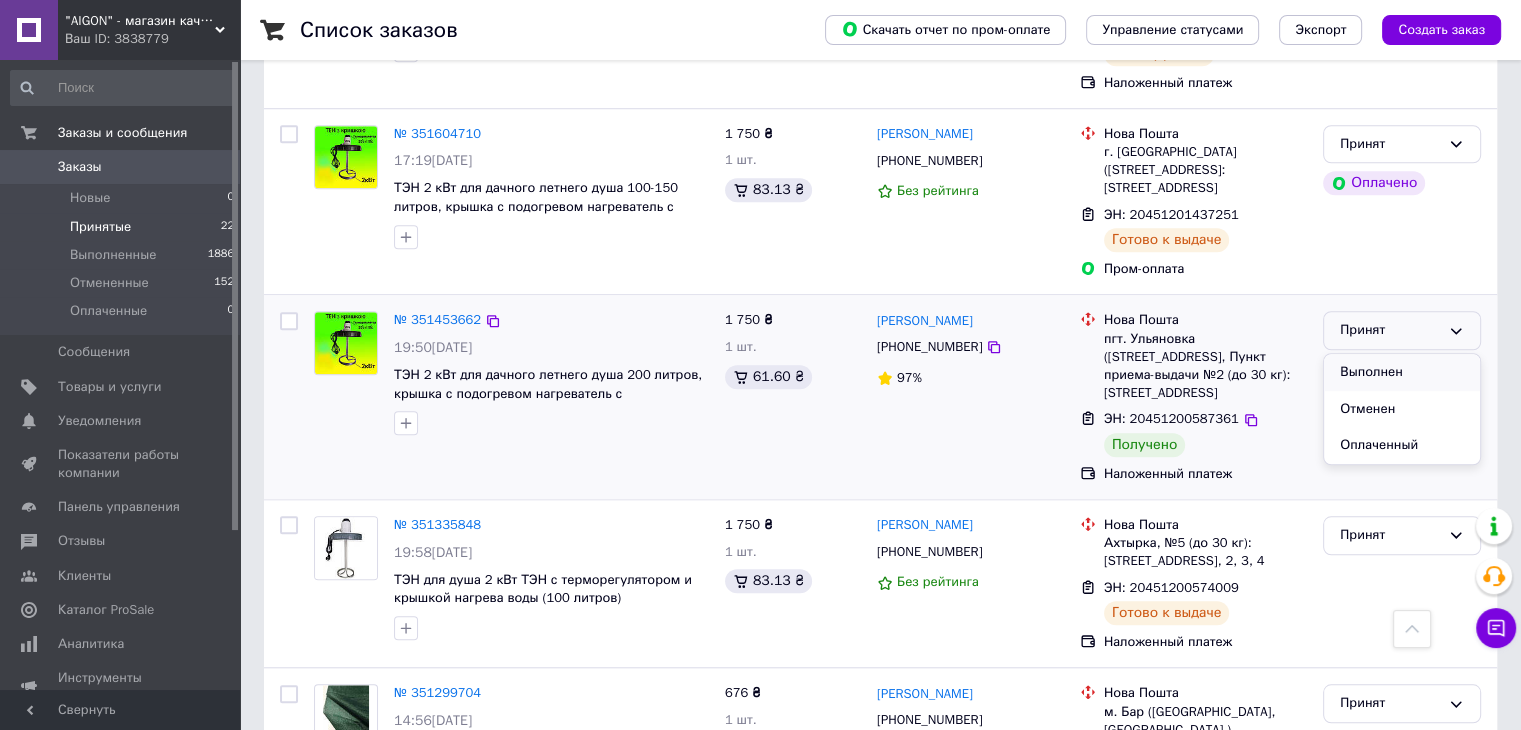 click on "Выполнен" at bounding box center (1402, 372) 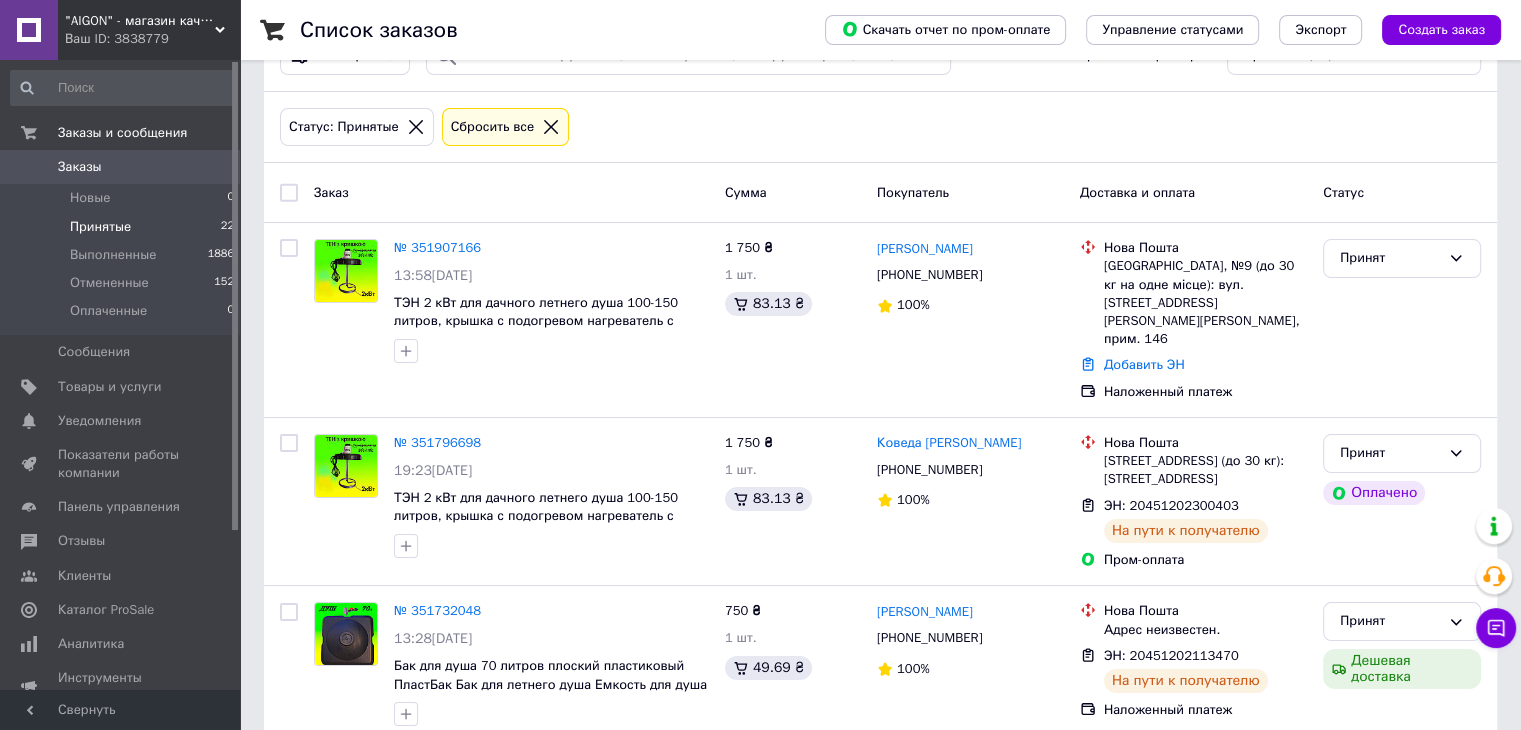 scroll, scrollTop: 33, scrollLeft: 0, axis: vertical 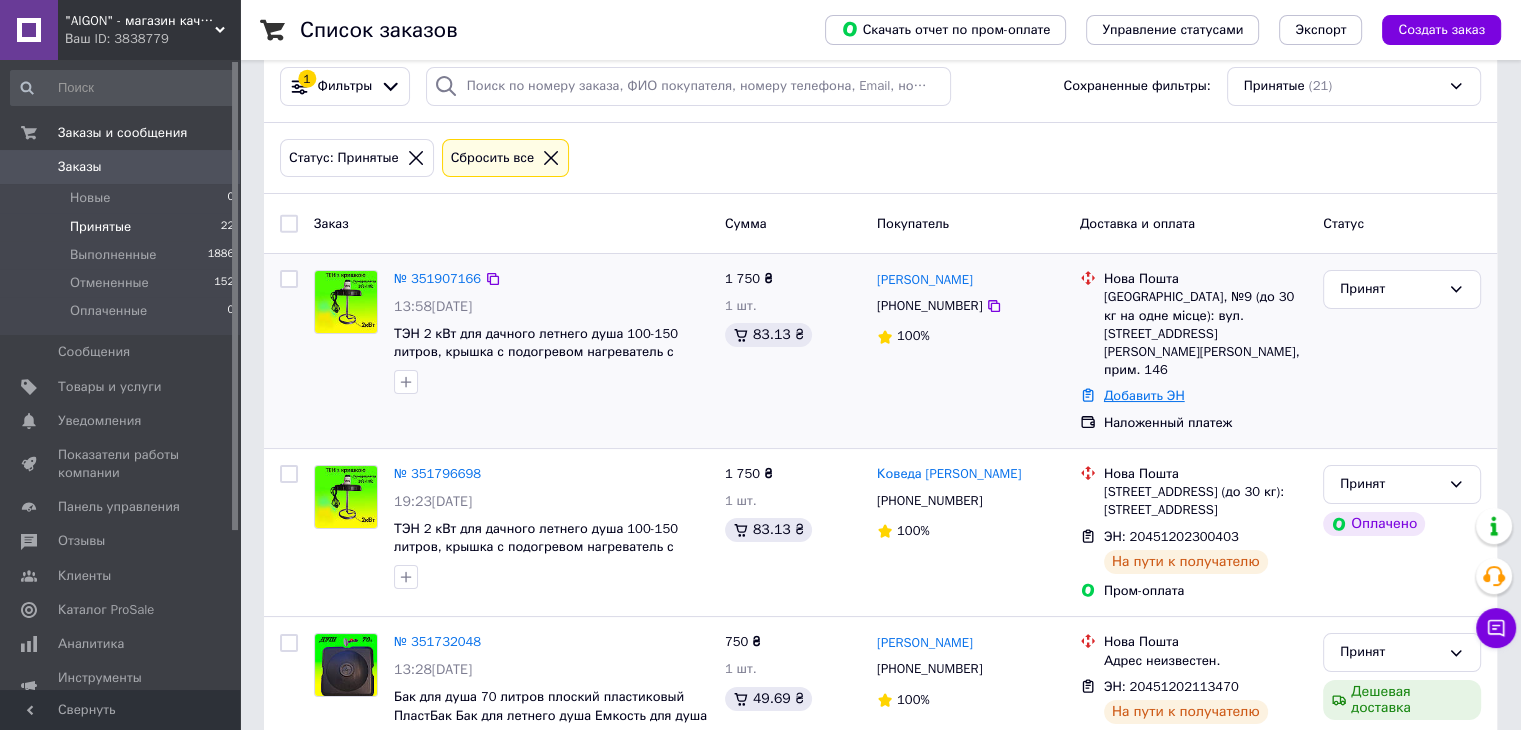 click on "Добавить ЭН" at bounding box center [1144, 395] 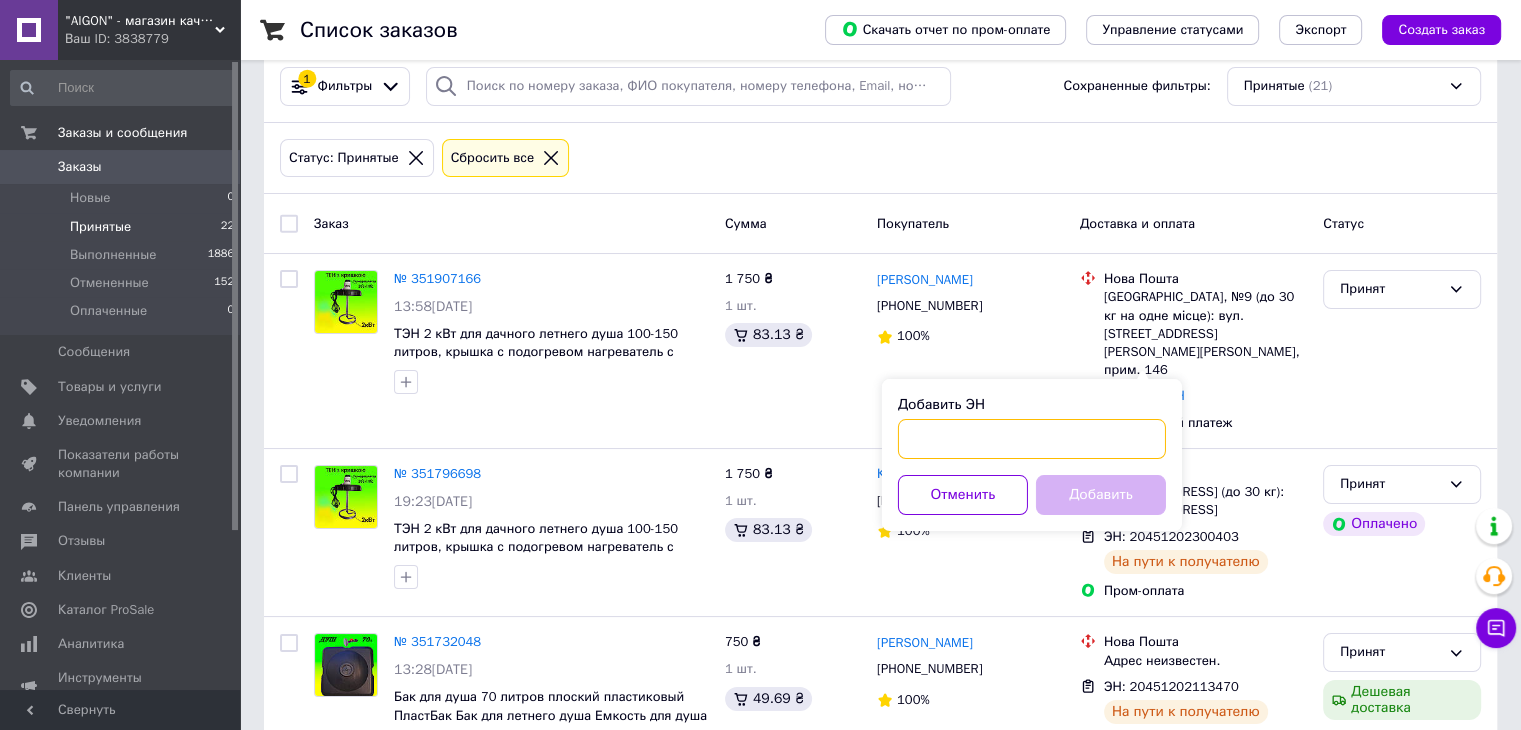 click on "Добавить ЭН" at bounding box center (1032, 439) 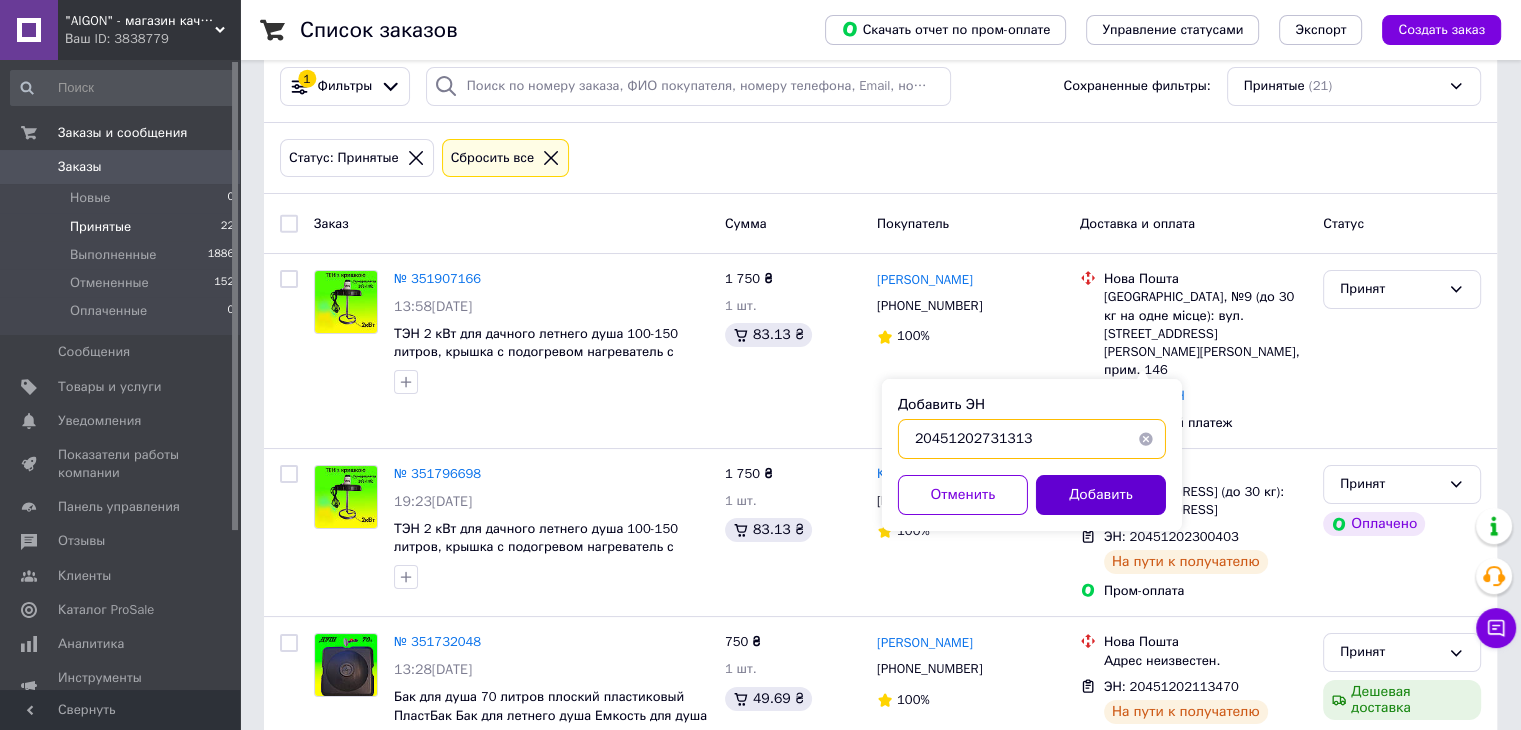 type on "20451202731313" 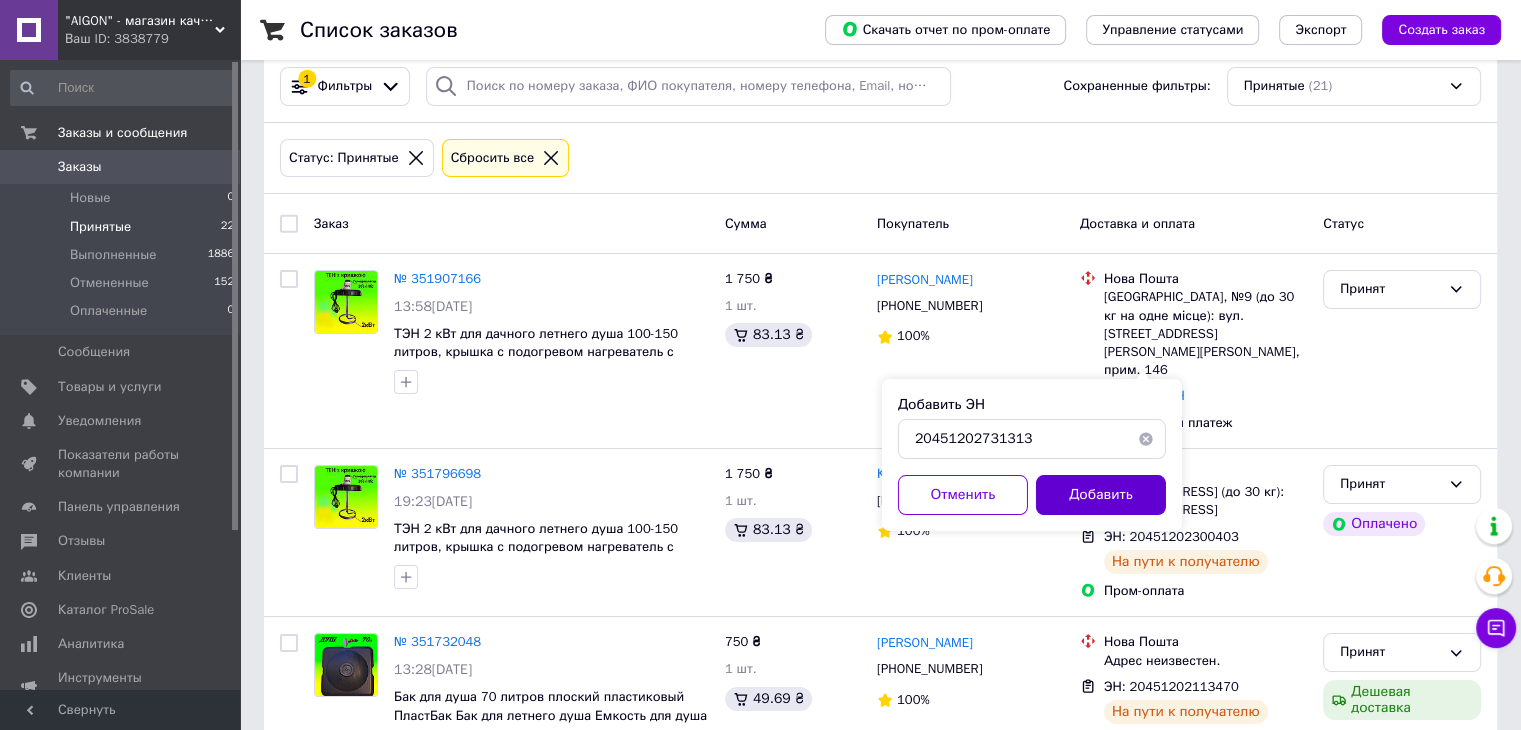 click on "Добавить" at bounding box center (1101, 495) 